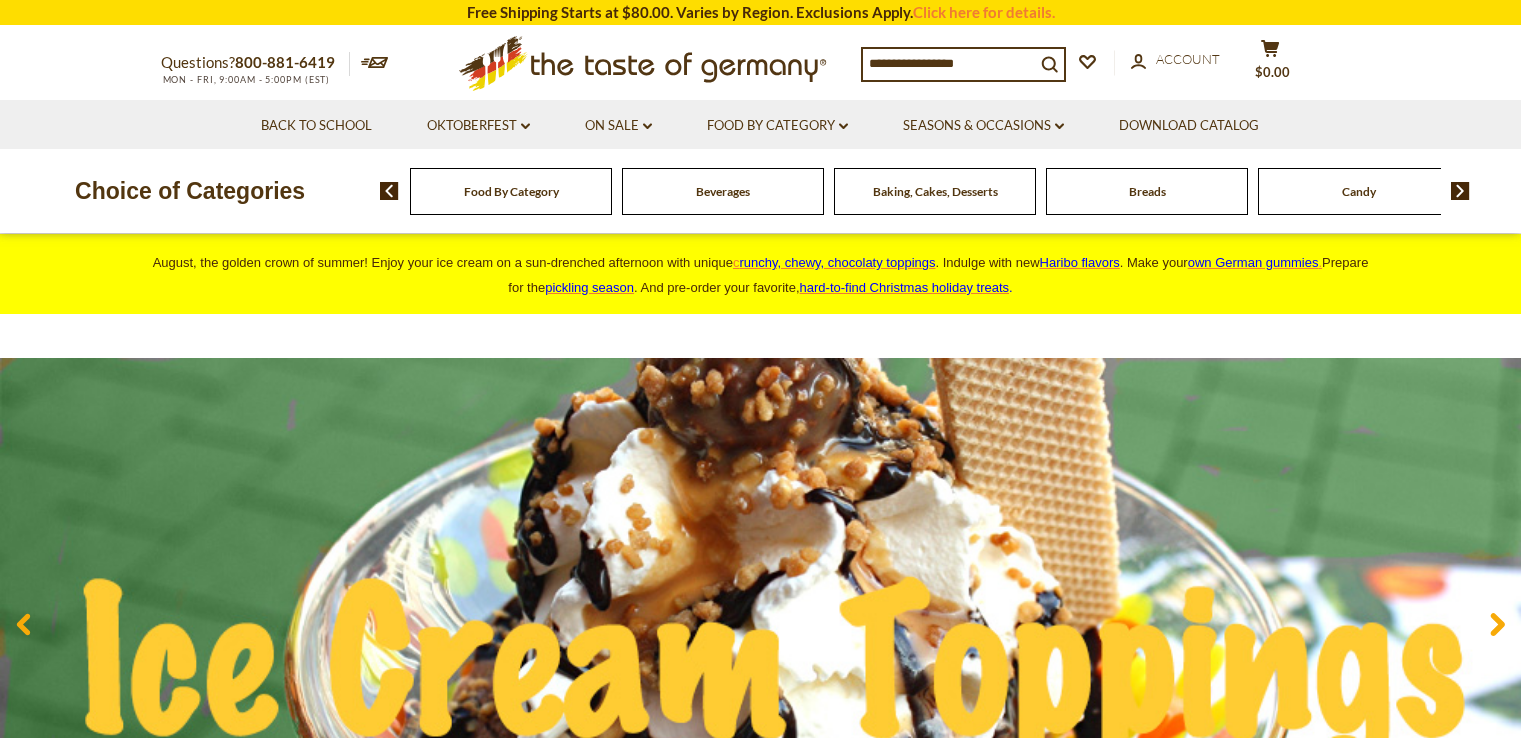 scroll, scrollTop: 0, scrollLeft: 0, axis: both 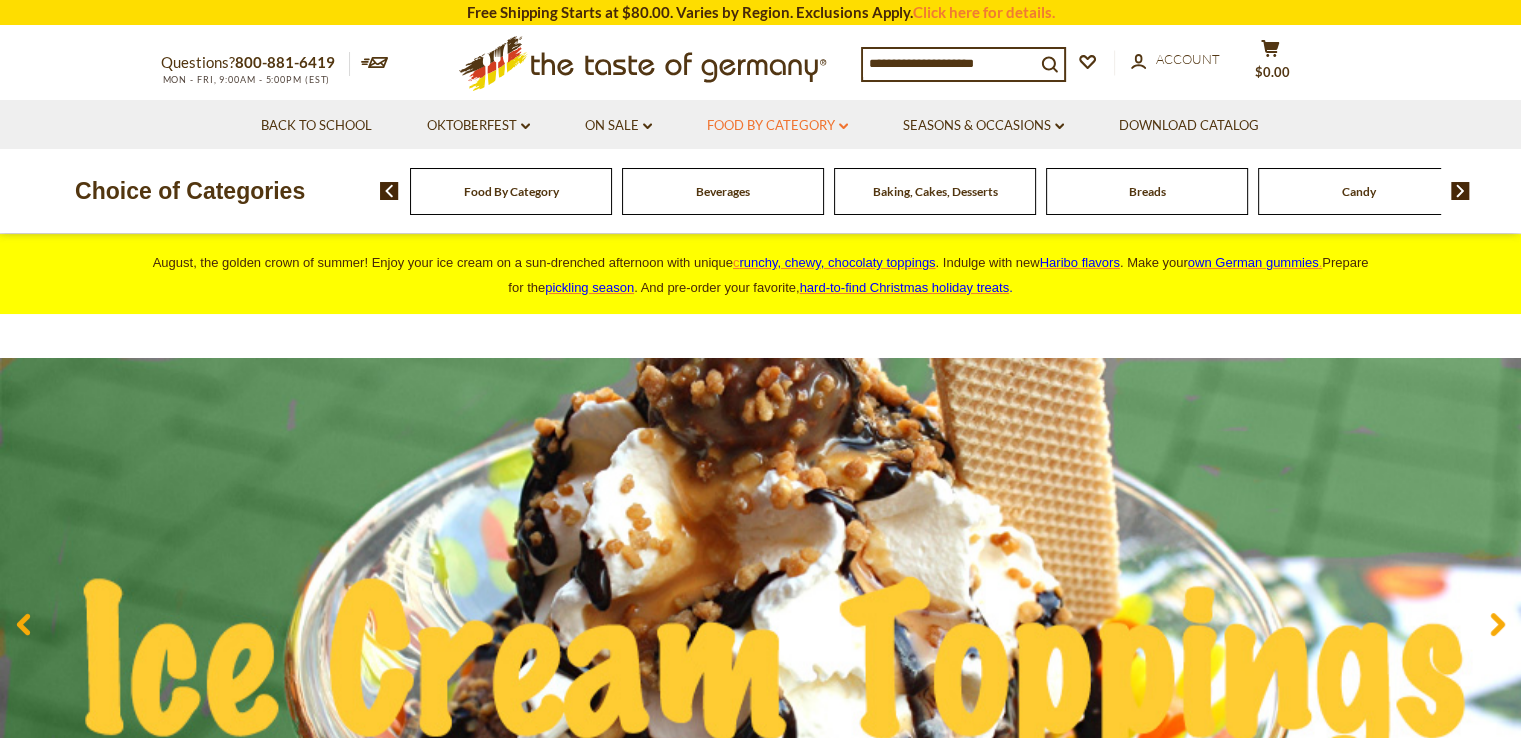 click on "Food By Category
dropdown_arrow" at bounding box center [777, 126] 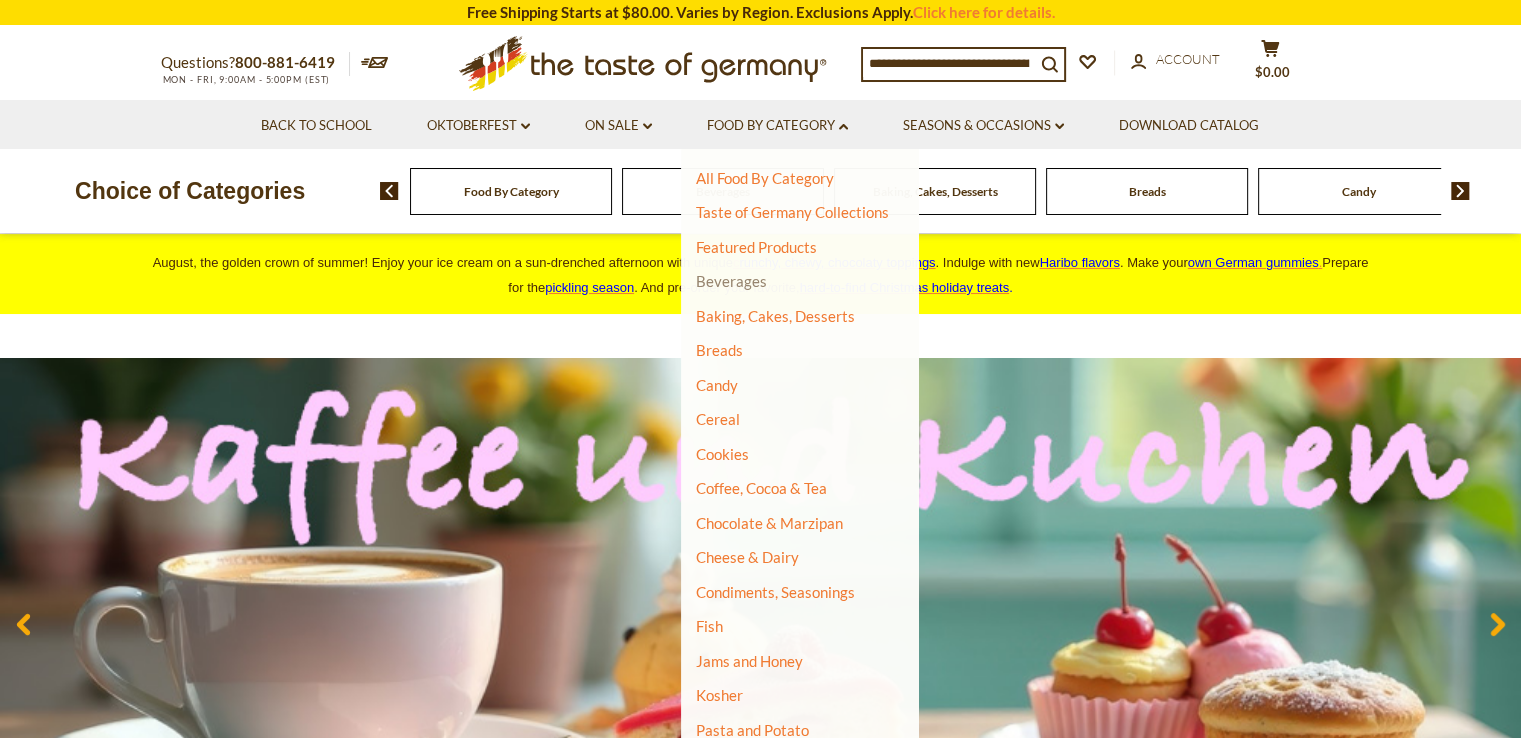 click on "Beverages" at bounding box center [731, 281] 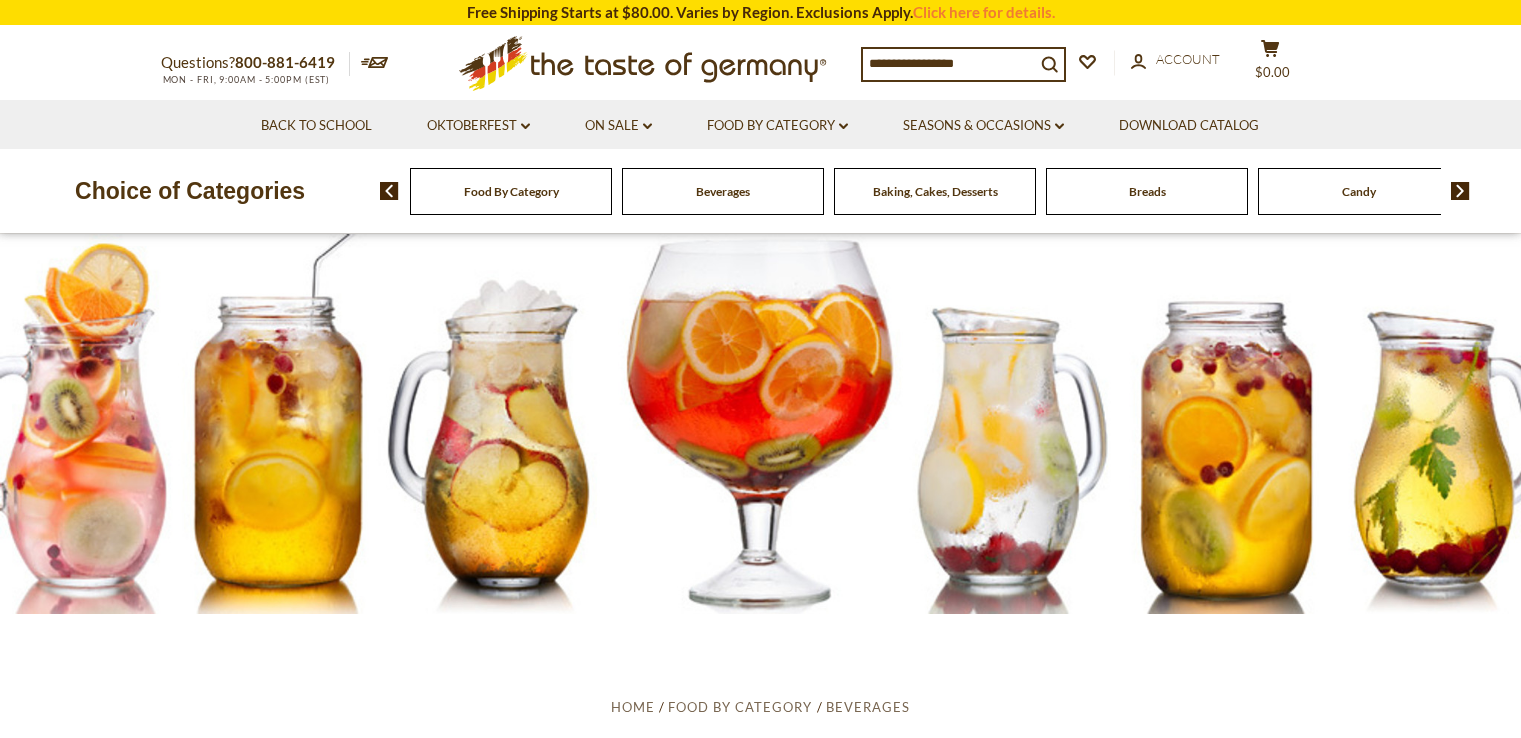 scroll, scrollTop: 0, scrollLeft: 0, axis: both 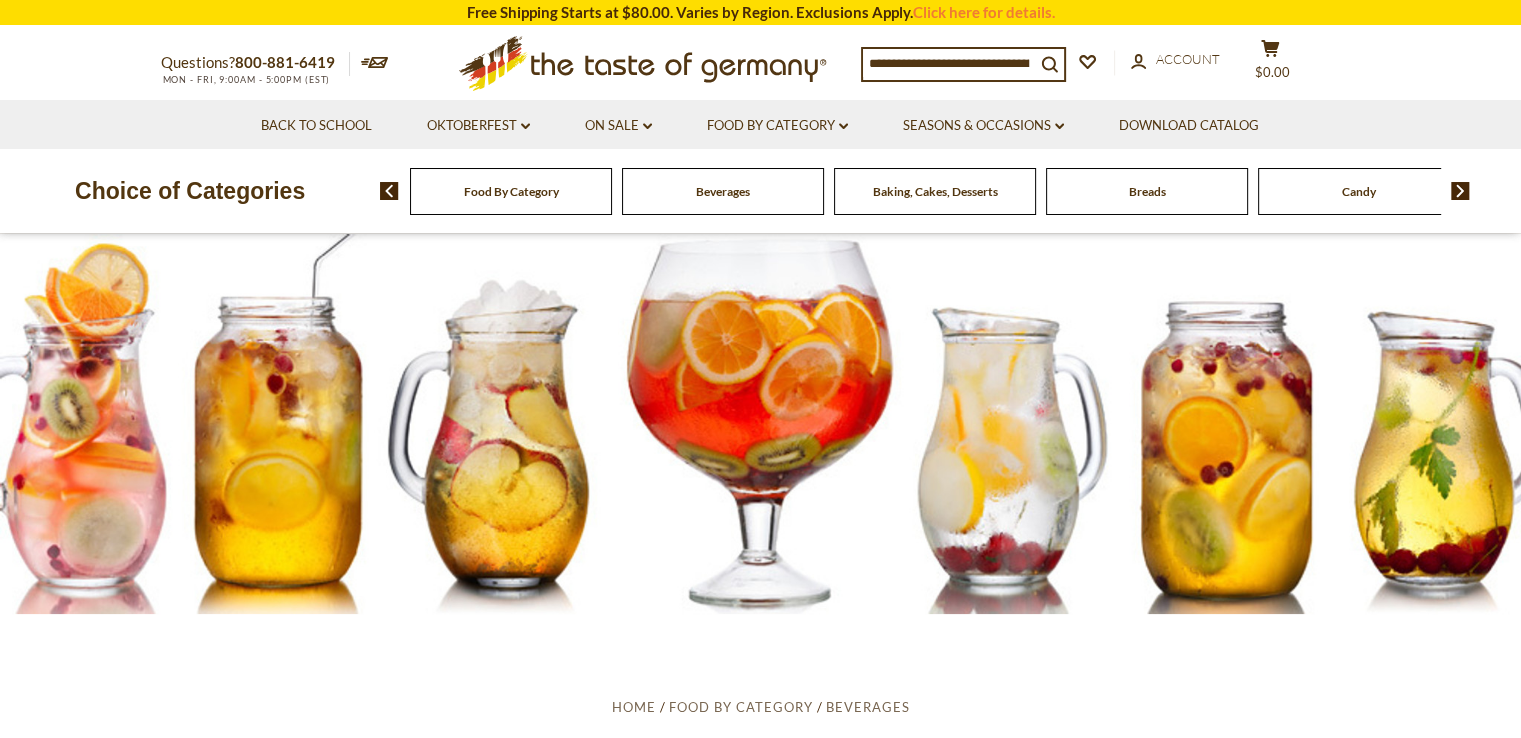 click on "Beverages" at bounding box center [511, 191] 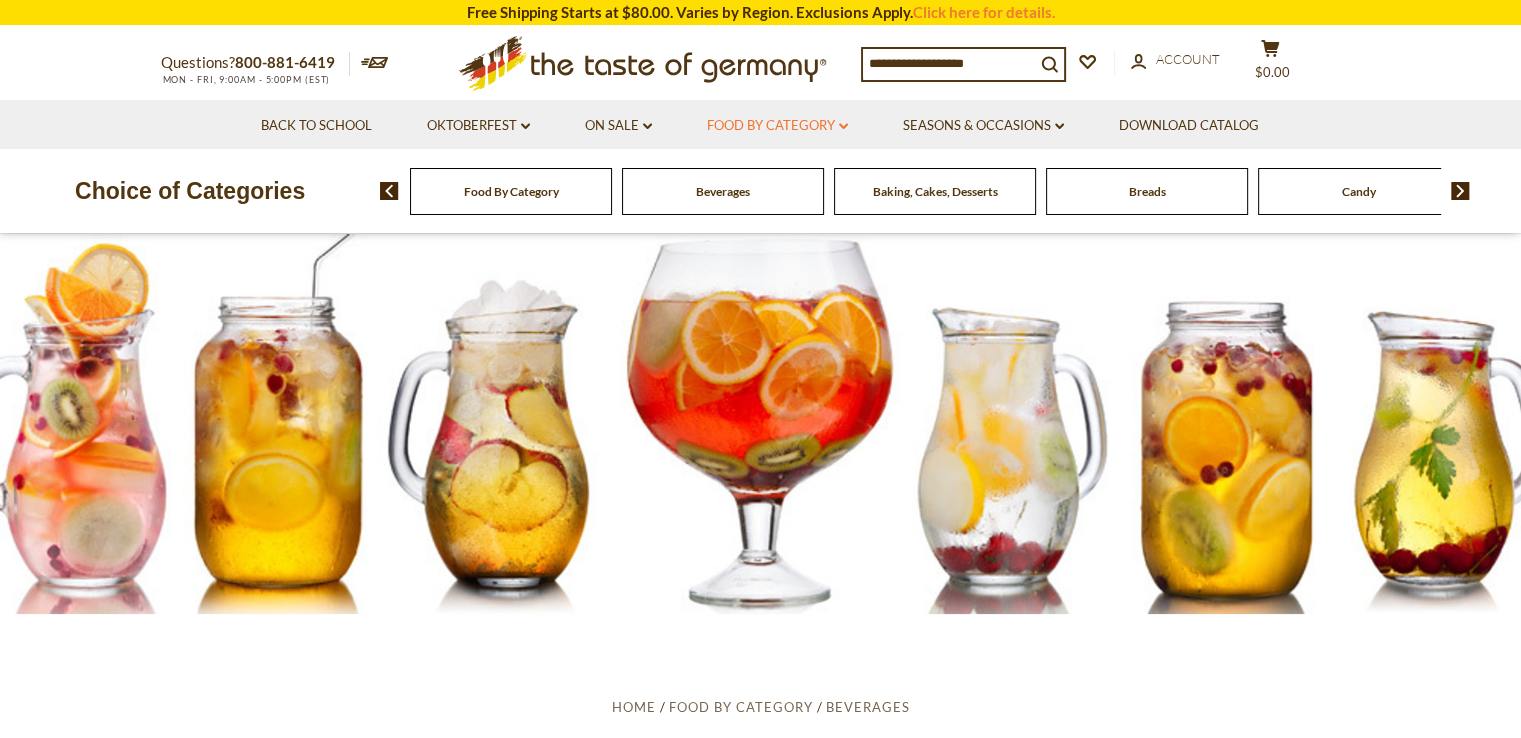 click on "Food By Category
dropdown_arrow" at bounding box center (777, 126) 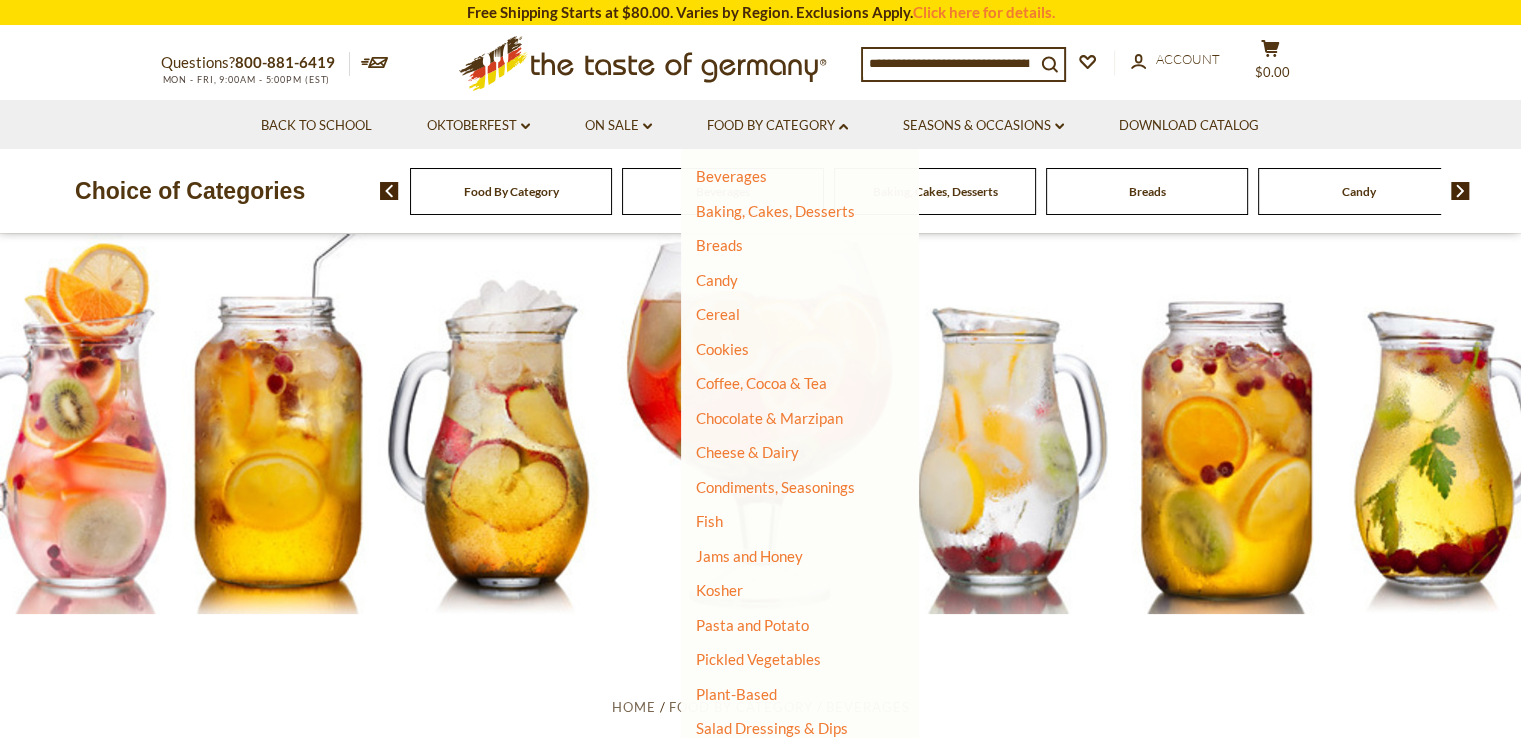 scroll, scrollTop: 0, scrollLeft: 0, axis: both 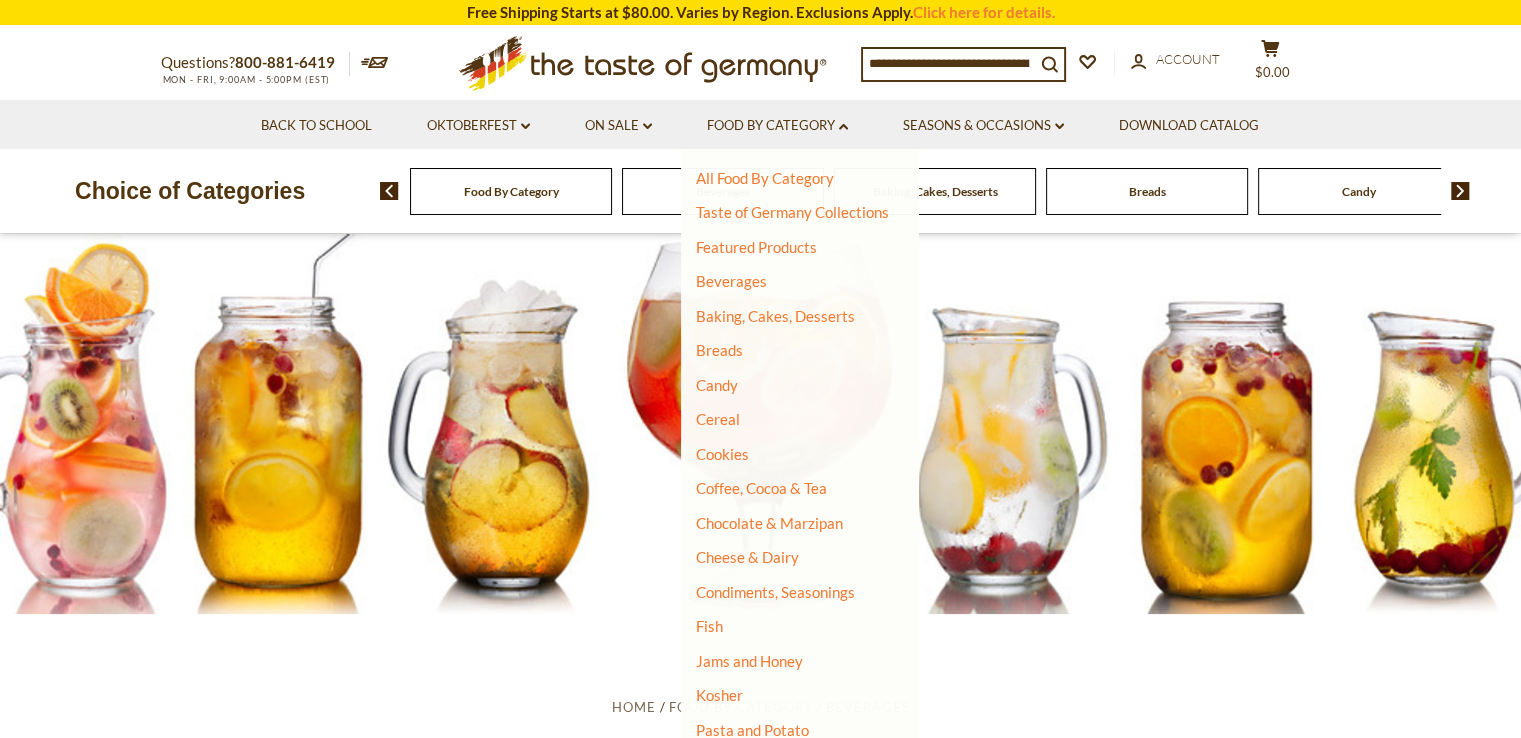 click 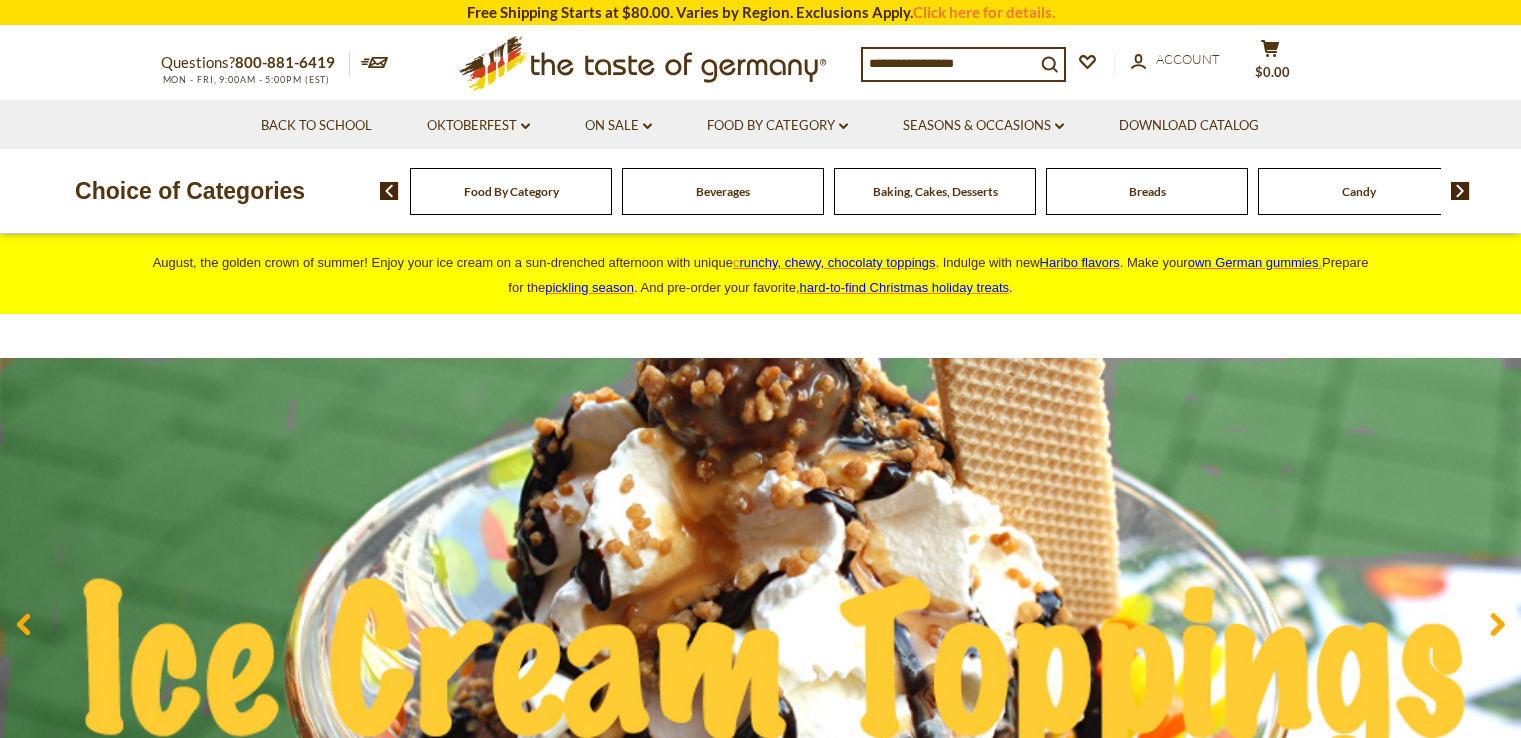 scroll, scrollTop: 0, scrollLeft: 0, axis: both 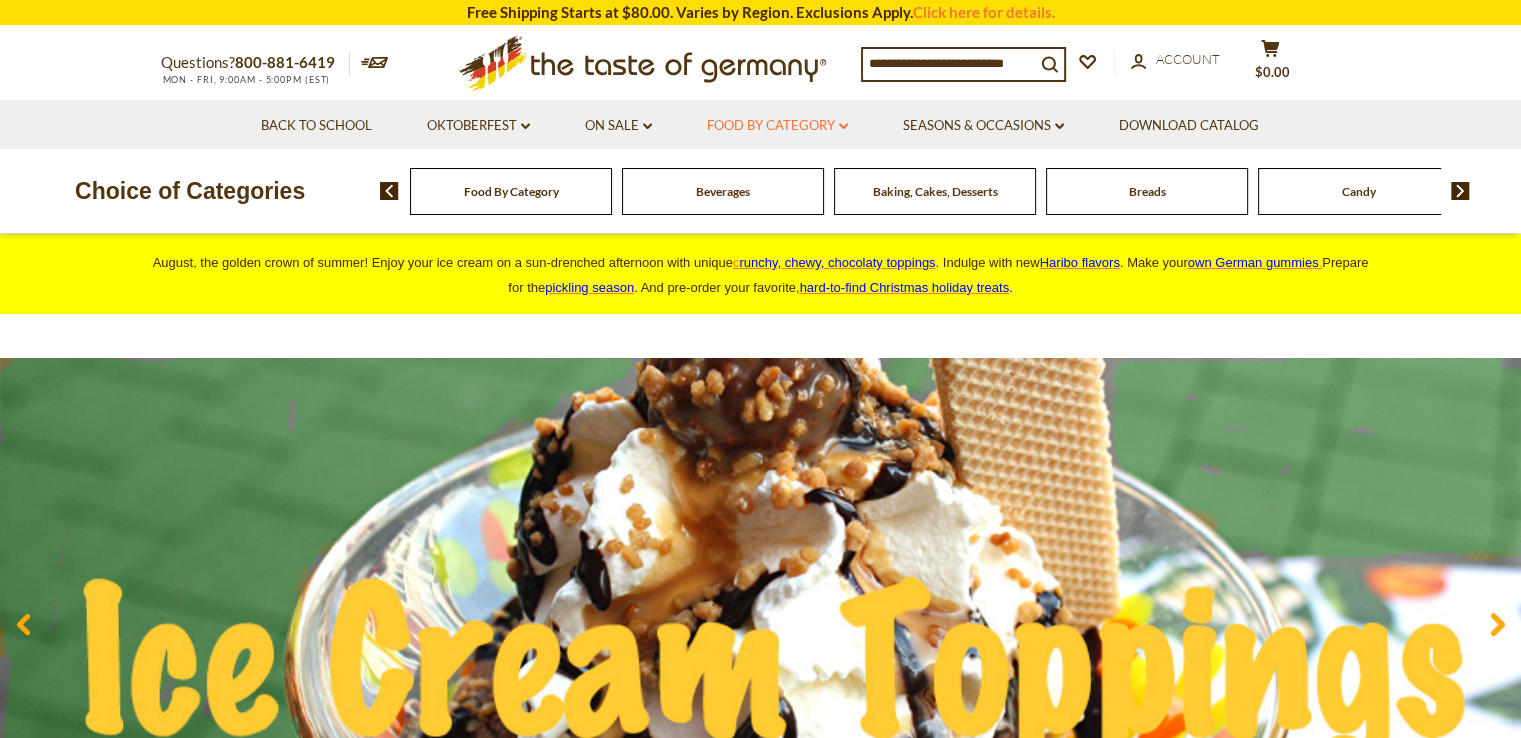 click on "Food By Category
dropdown_arrow" at bounding box center (777, 126) 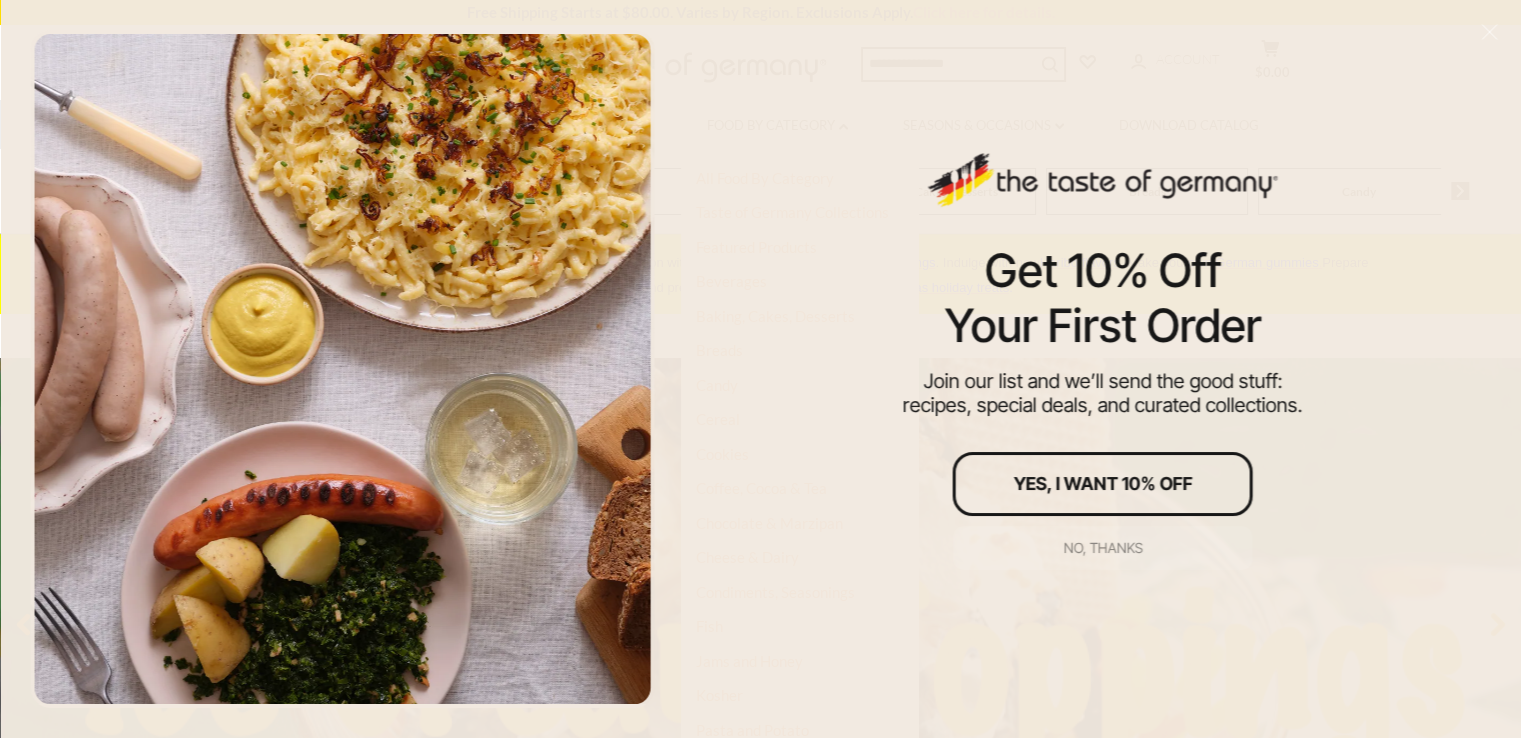 click on "No, thanks" at bounding box center [1102, 548] 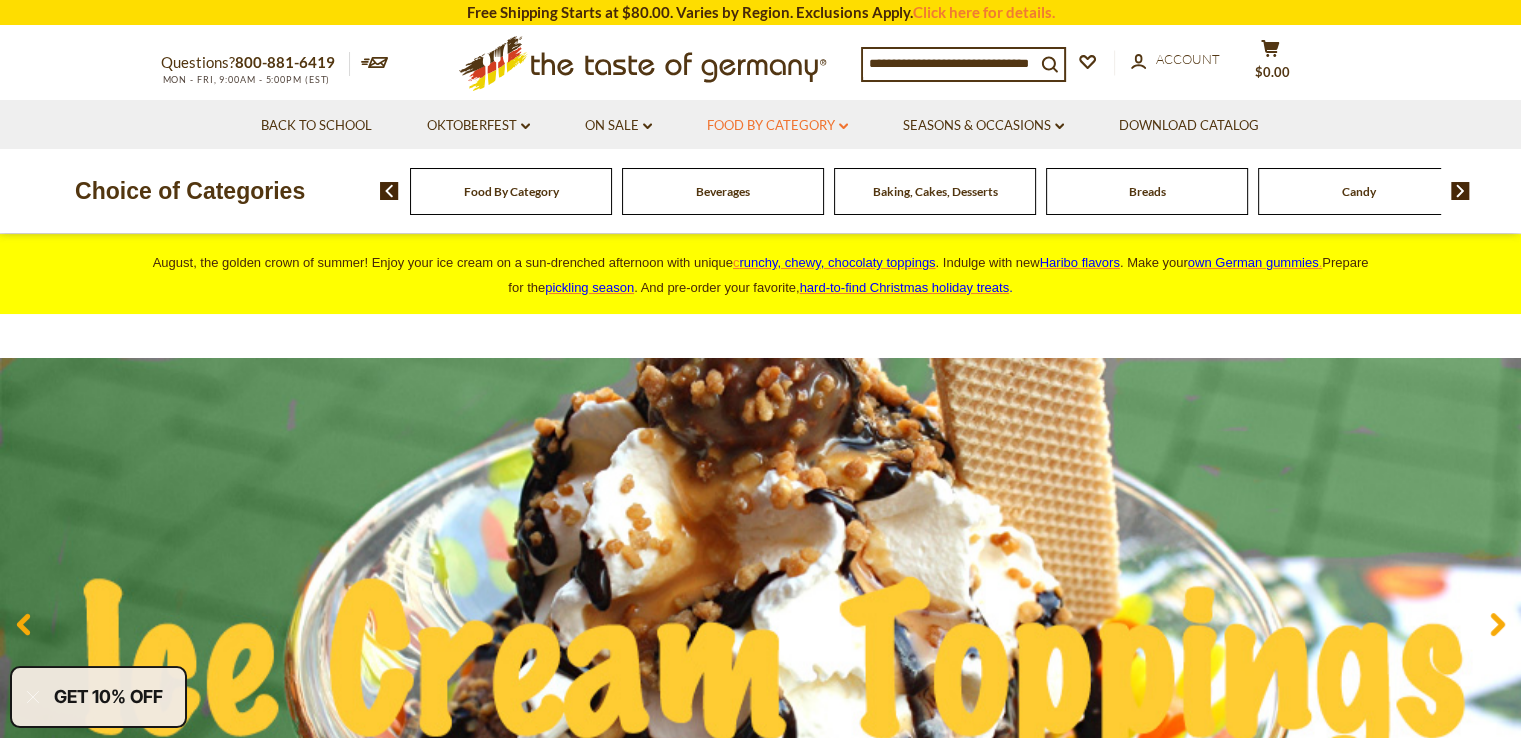 click on "Food By Category
dropdown_arrow" at bounding box center [777, 126] 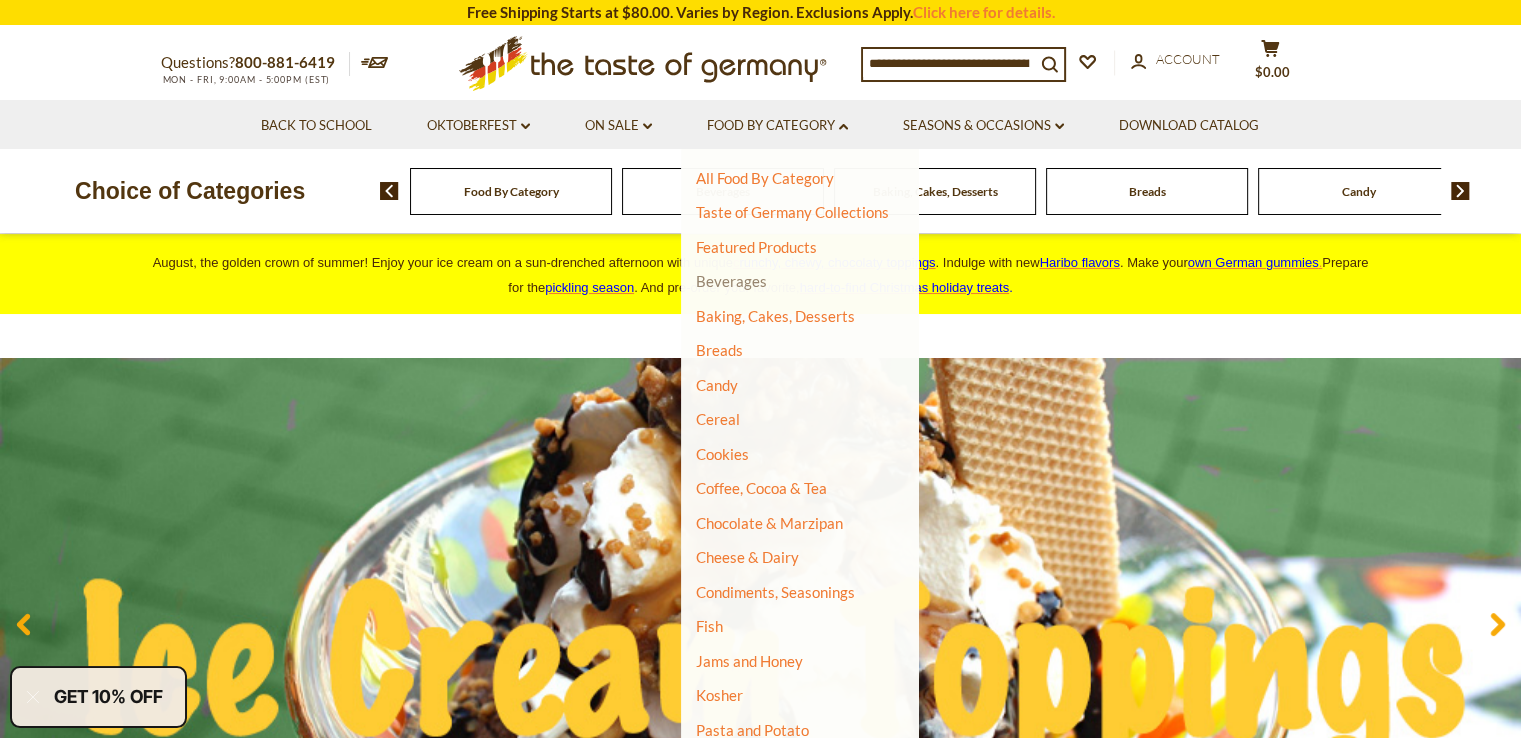 click on "Beverages" at bounding box center [731, 281] 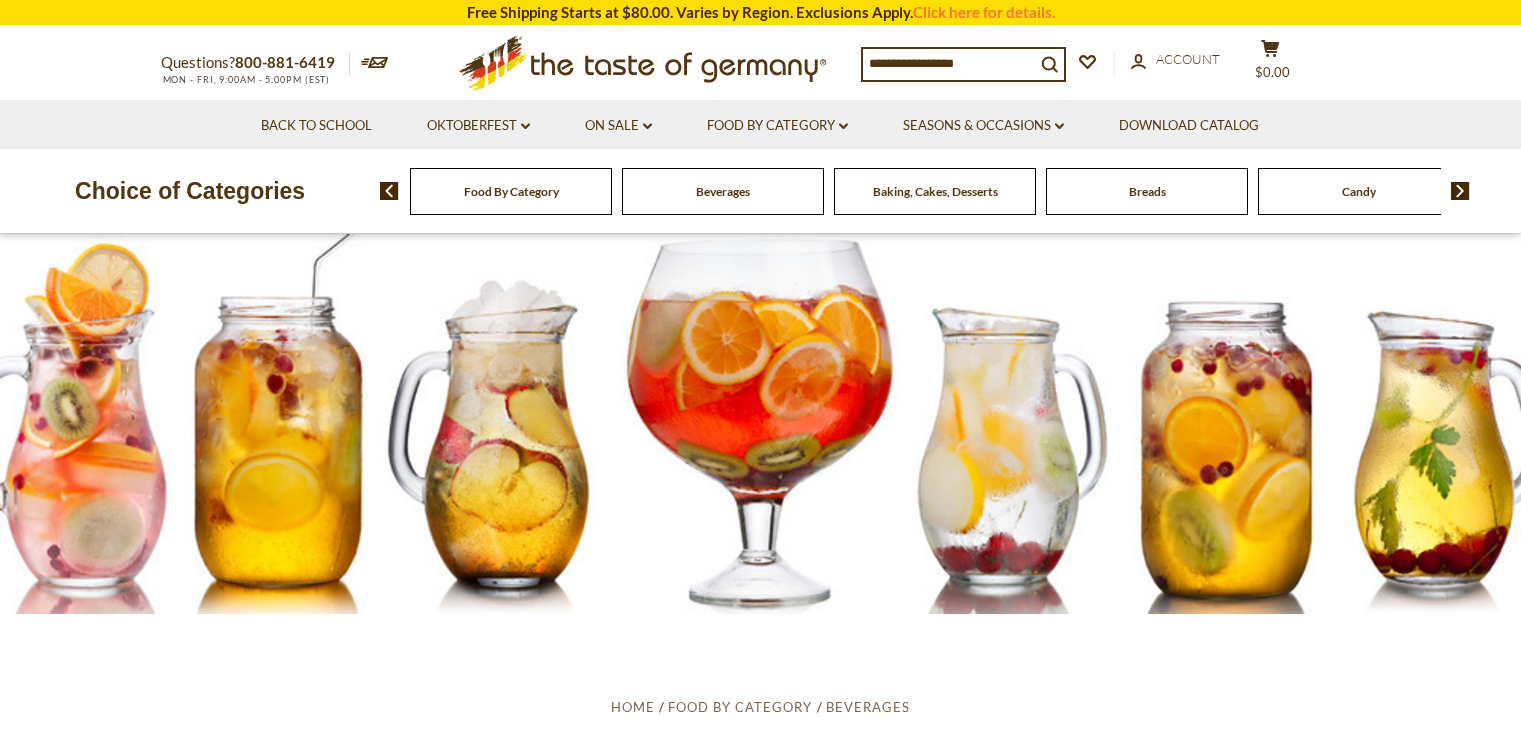 scroll, scrollTop: 0, scrollLeft: 0, axis: both 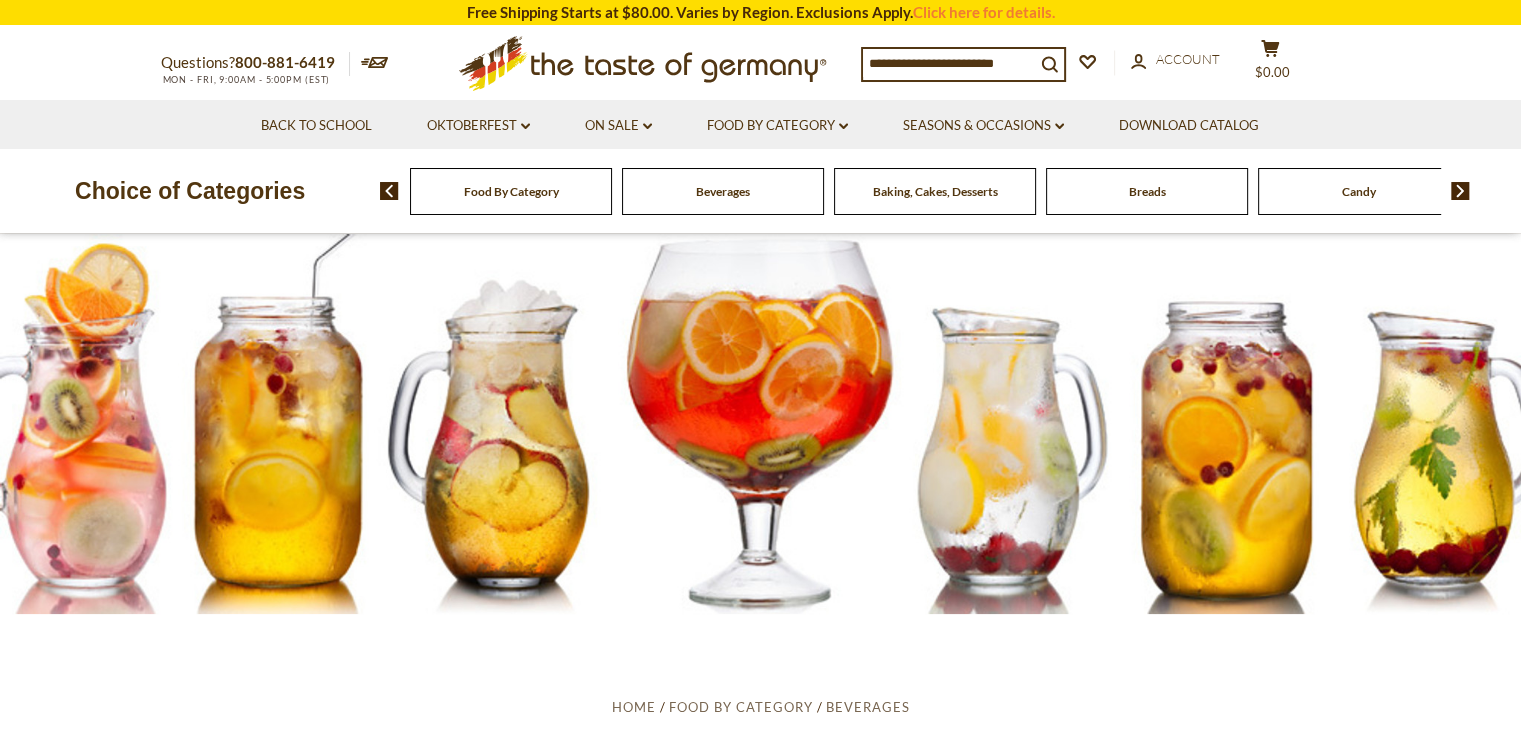 click on ".st0{fill:#EDD300;}
.st1{fill:#D33E21;}" 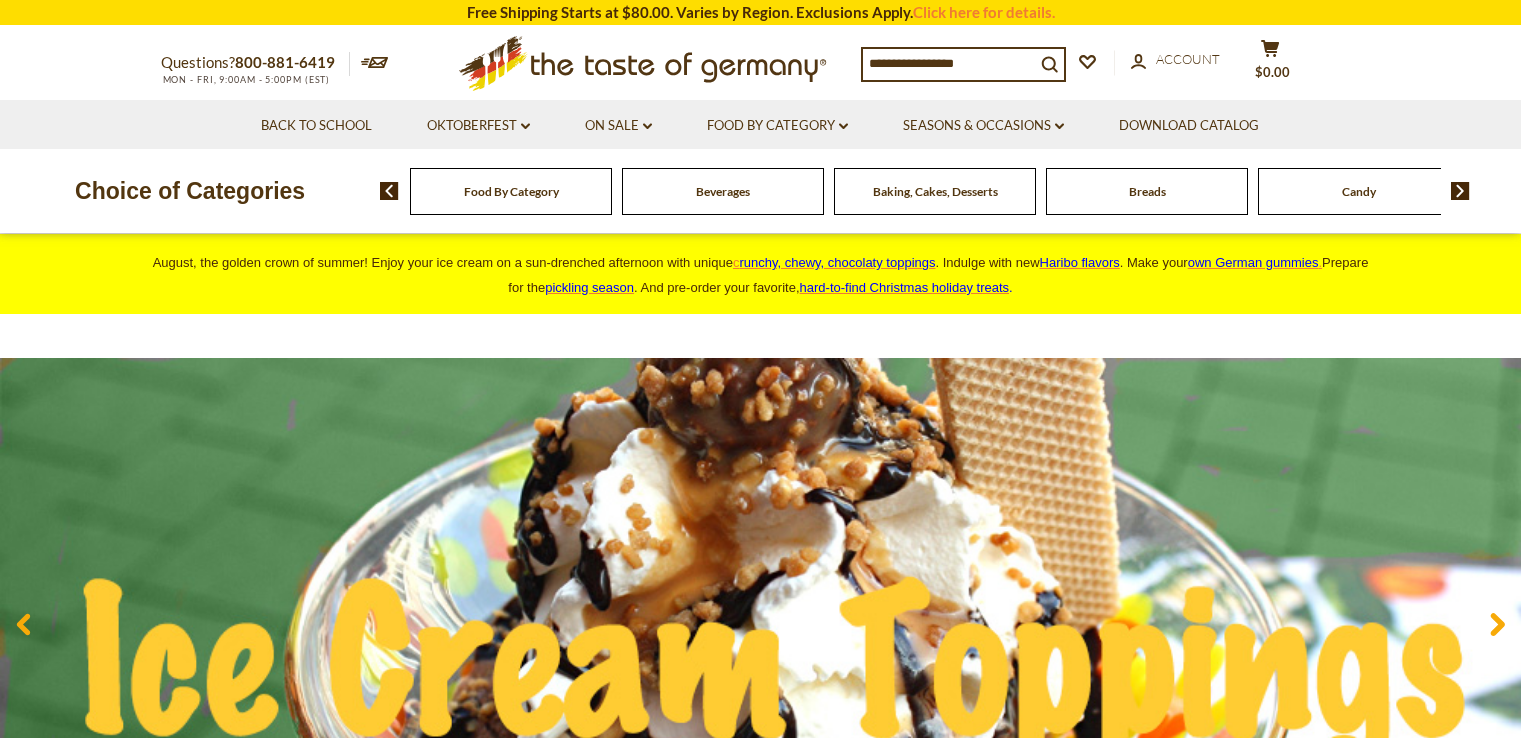 scroll, scrollTop: 0, scrollLeft: 0, axis: both 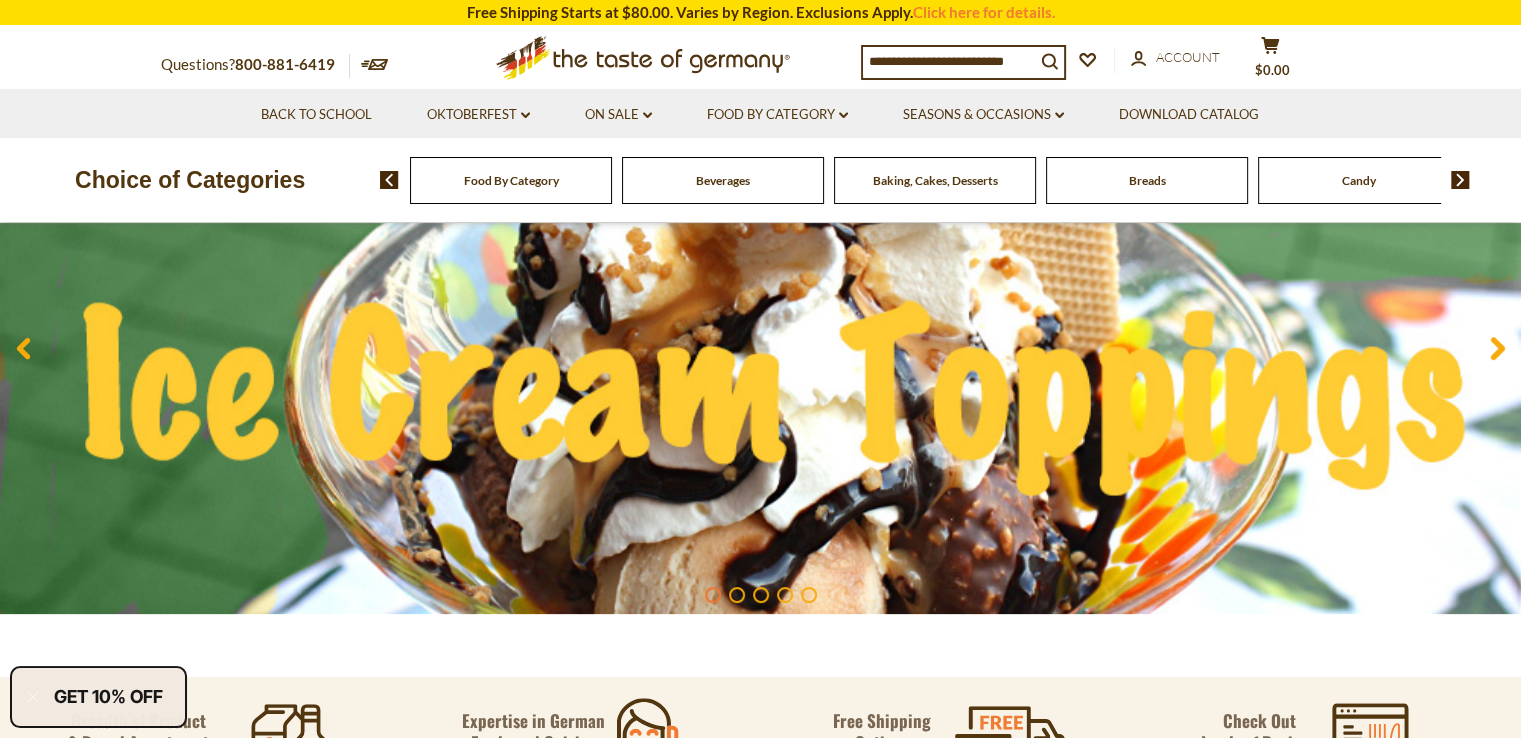 click 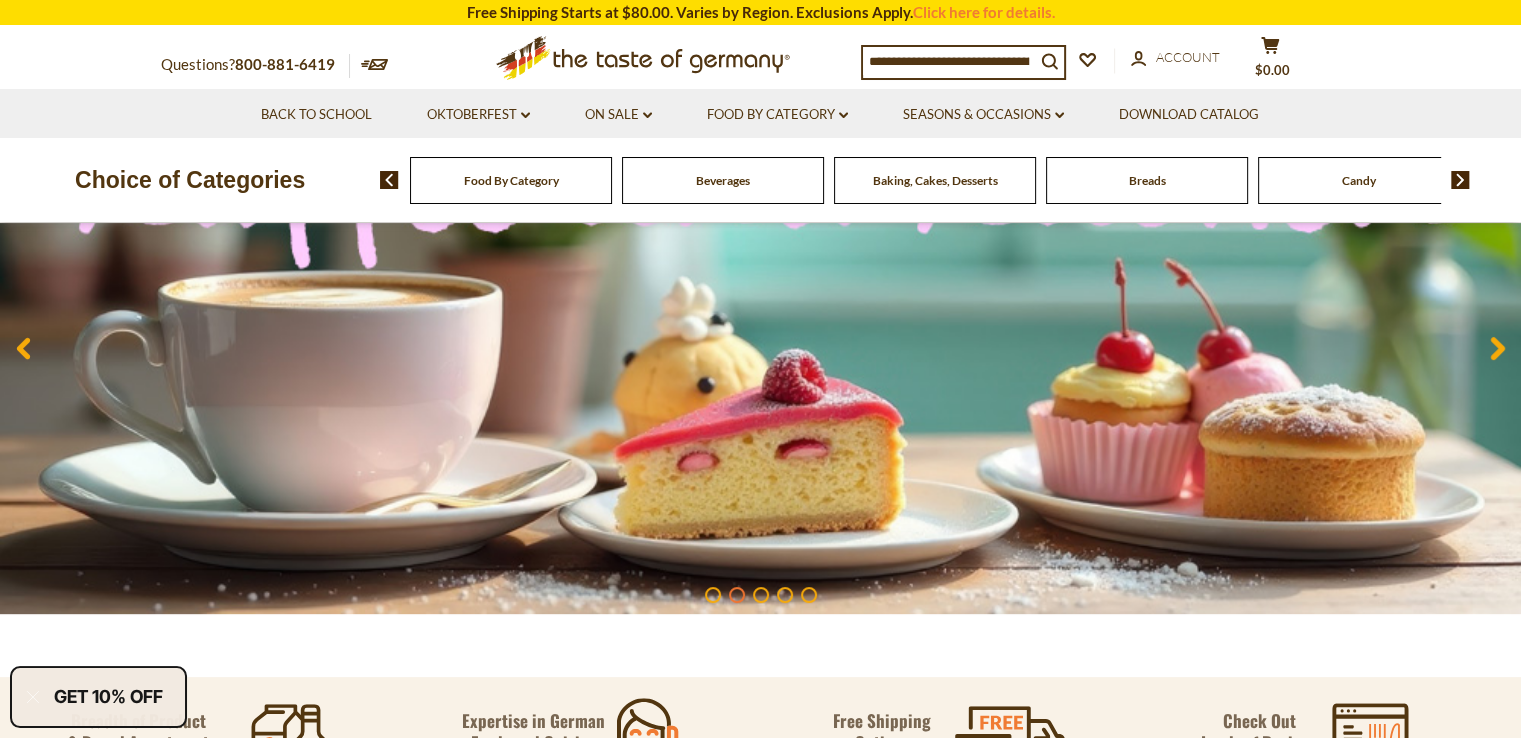click at bounding box center [760, 348] 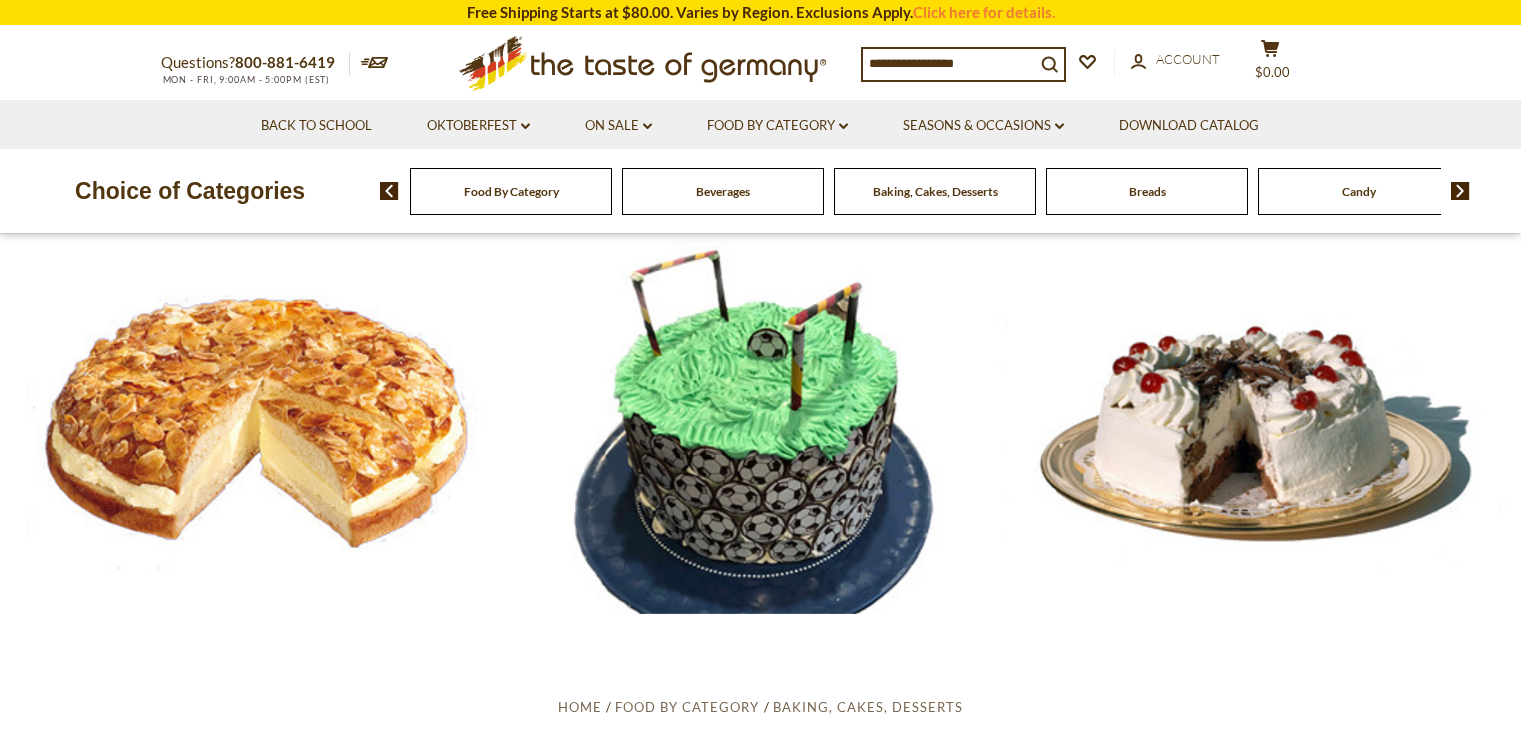 scroll, scrollTop: 0, scrollLeft: 0, axis: both 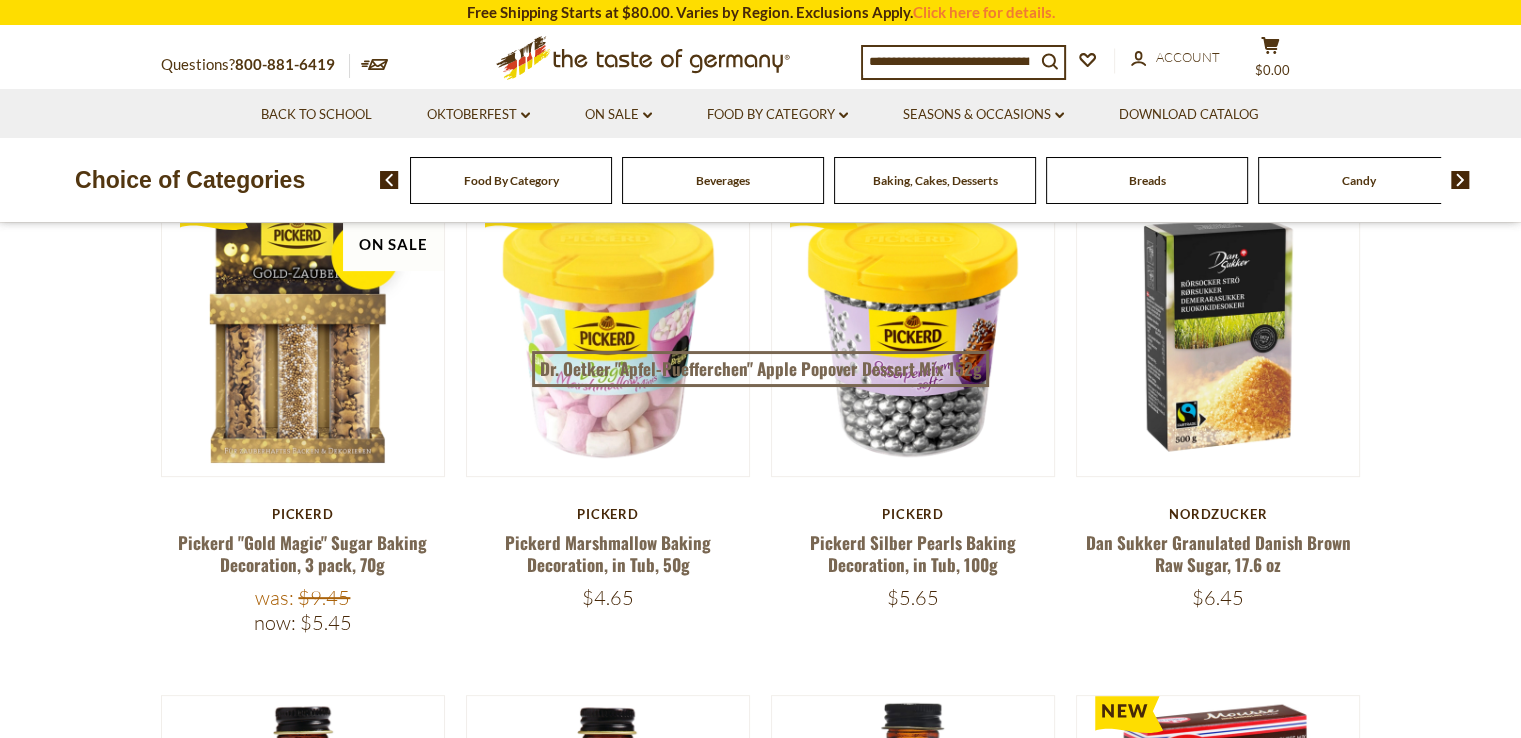 click at bounding box center [949, 61] 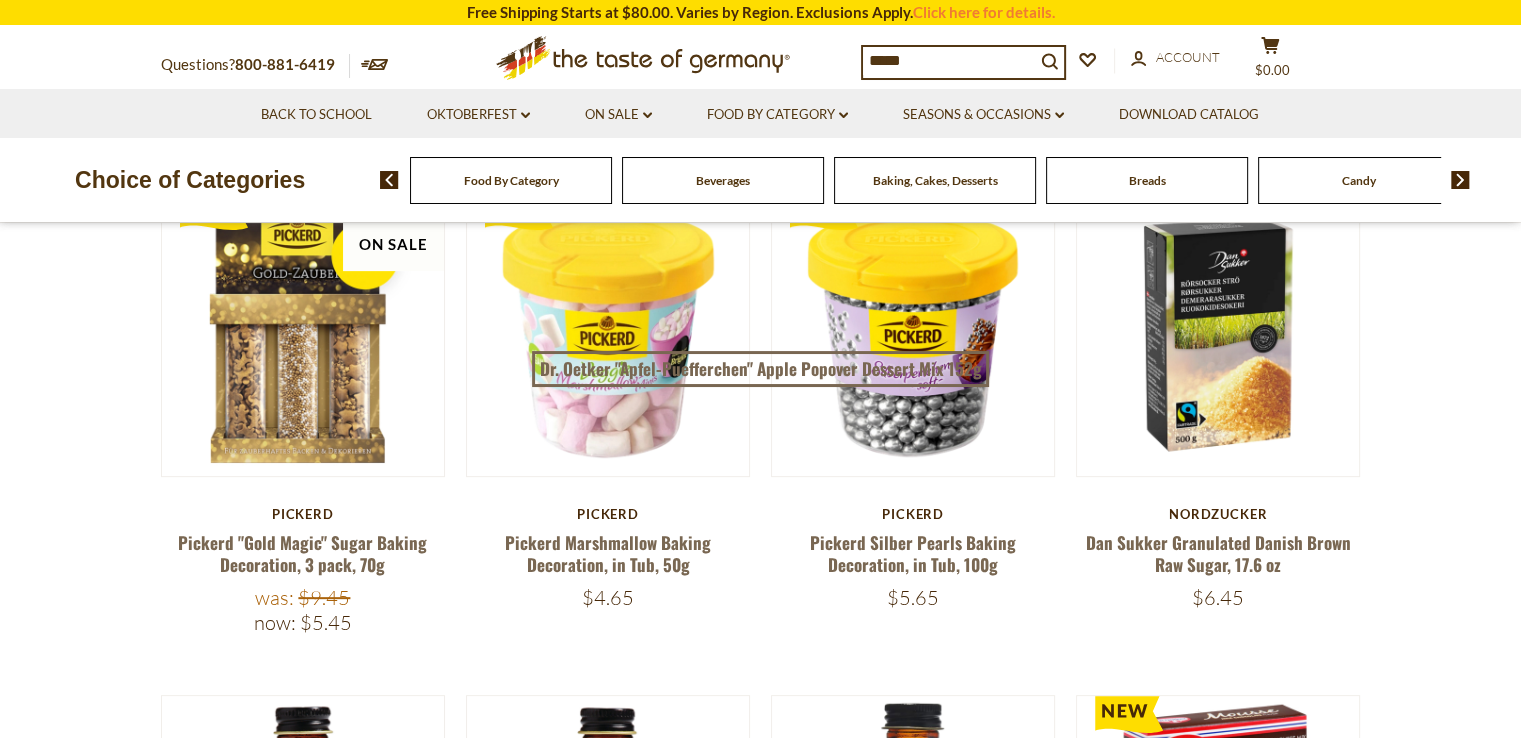 type on "******" 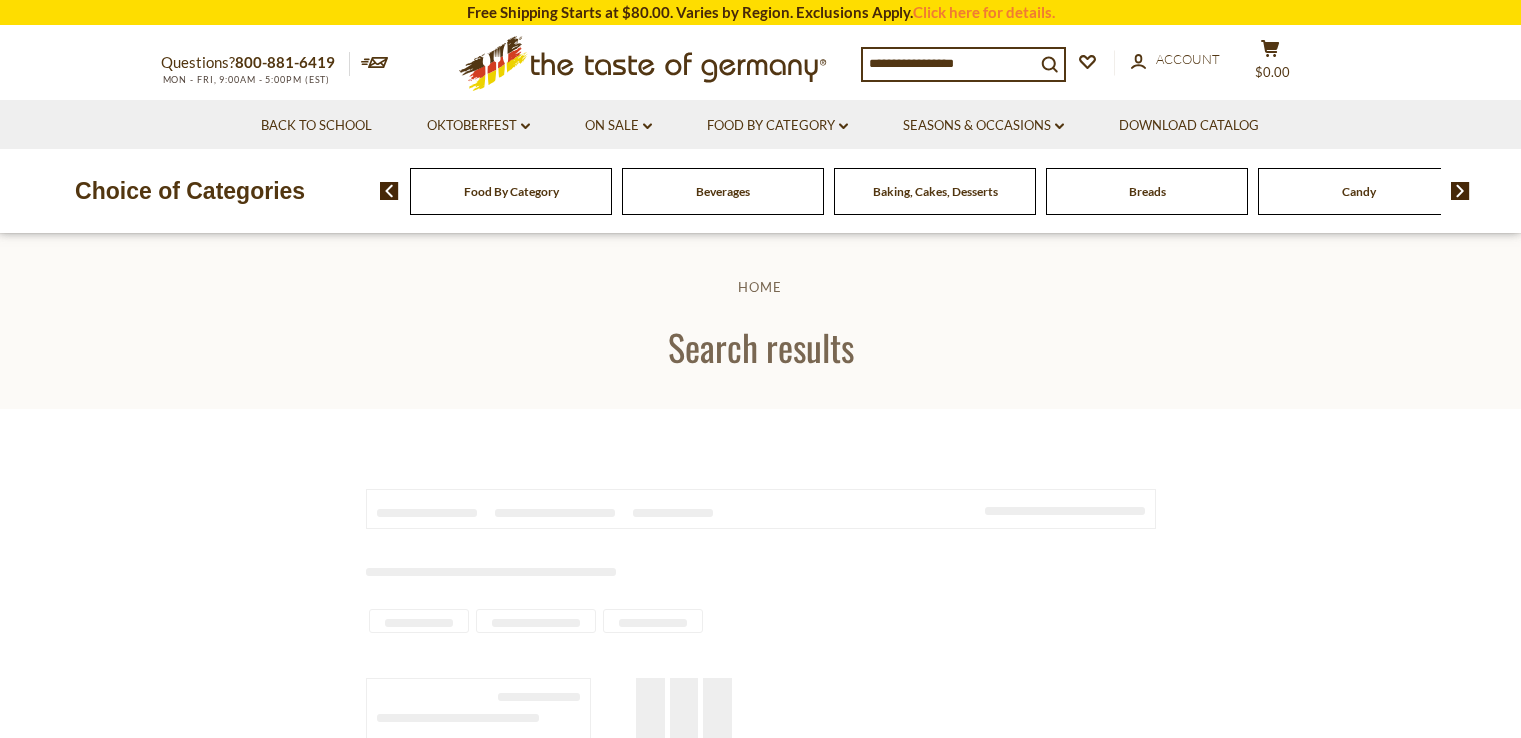 scroll, scrollTop: 0, scrollLeft: 0, axis: both 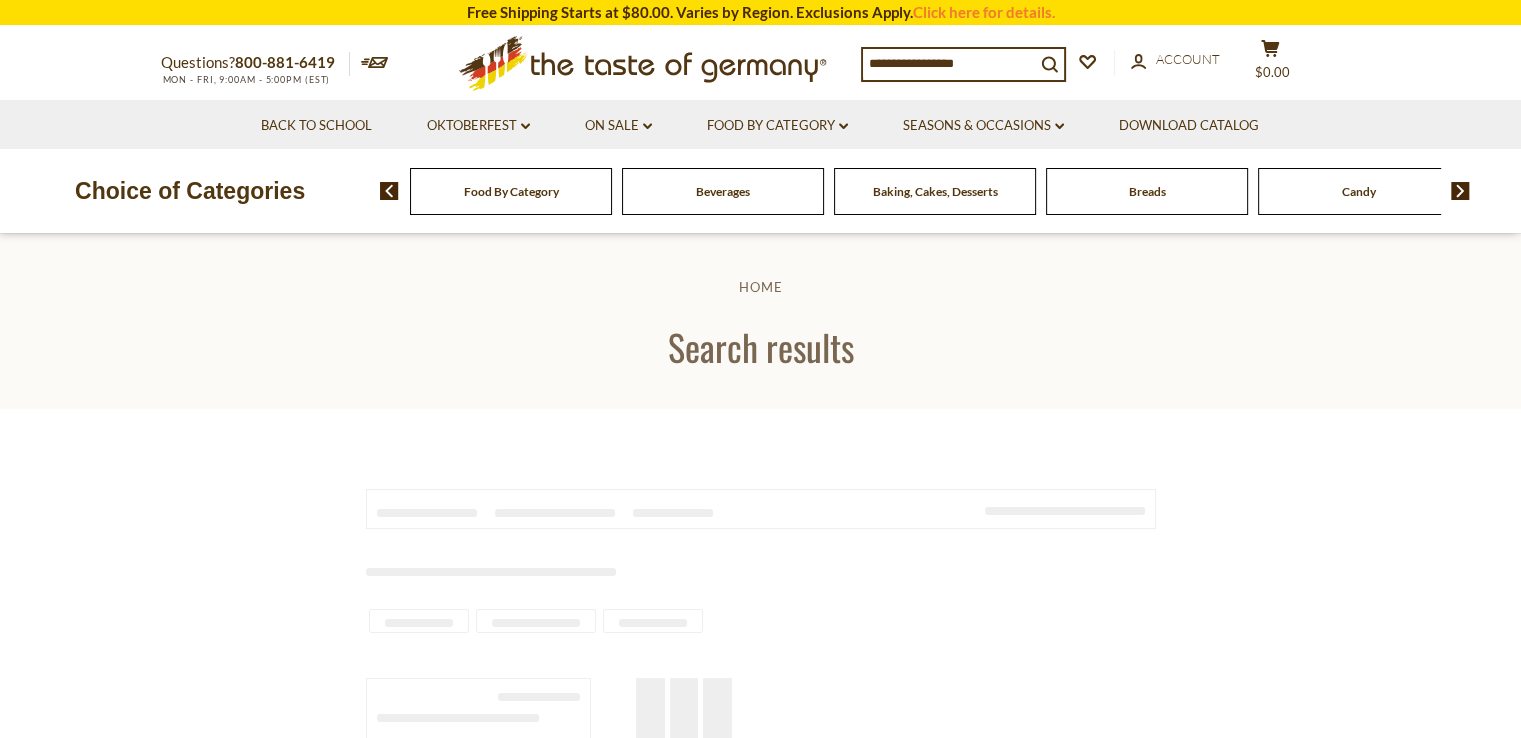 type on "******" 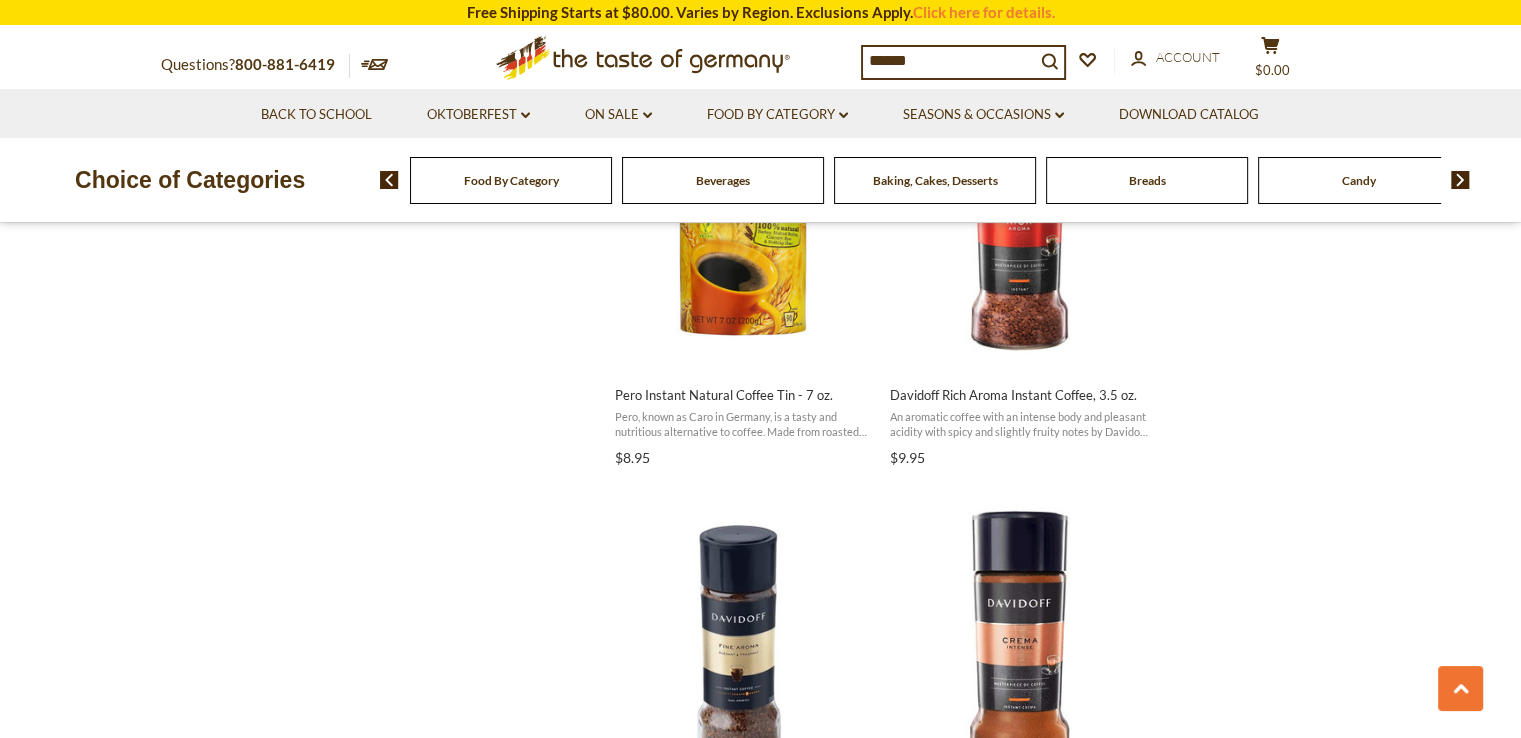 scroll, scrollTop: 1884, scrollLeft: 0, axis: vertical 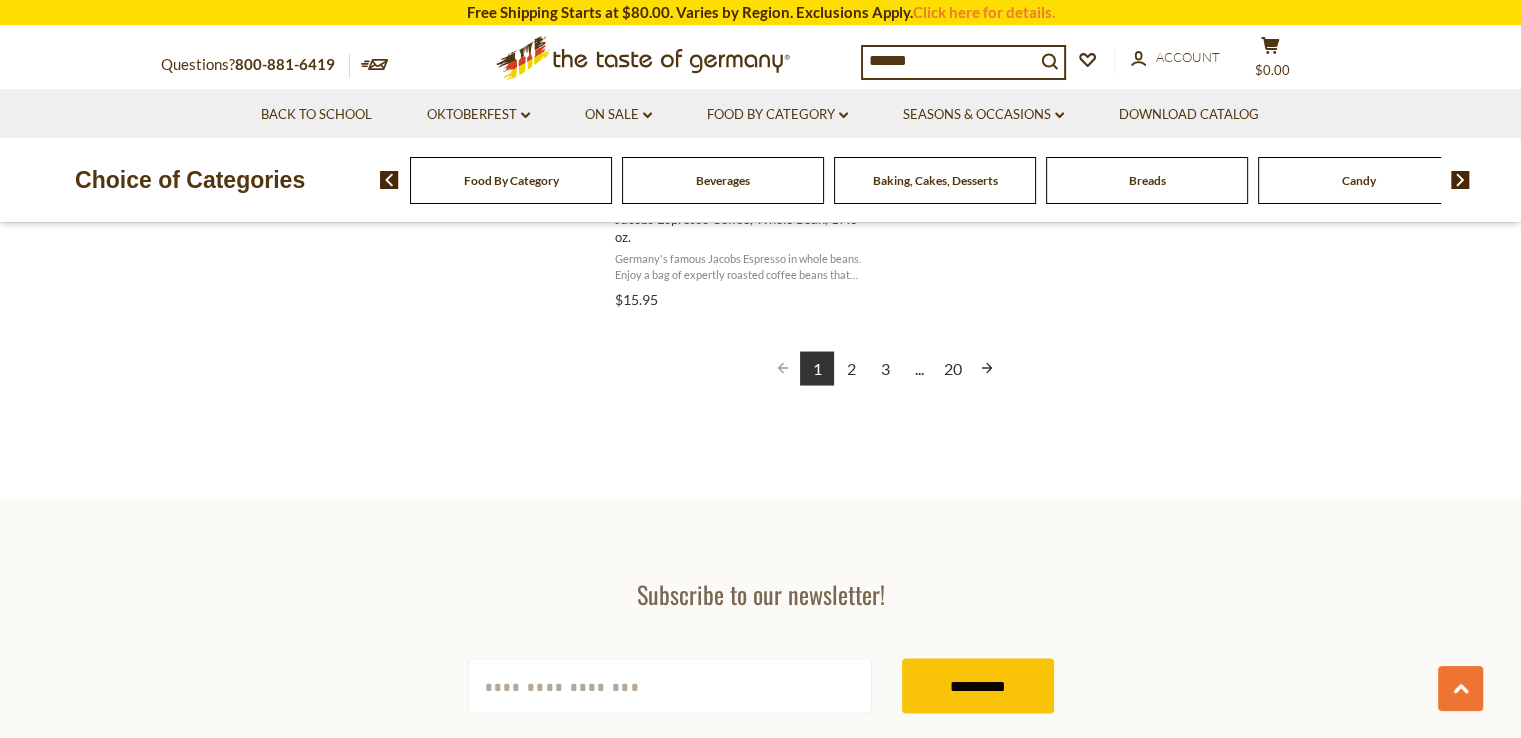 click on "2" at bounding box center [851, 368] 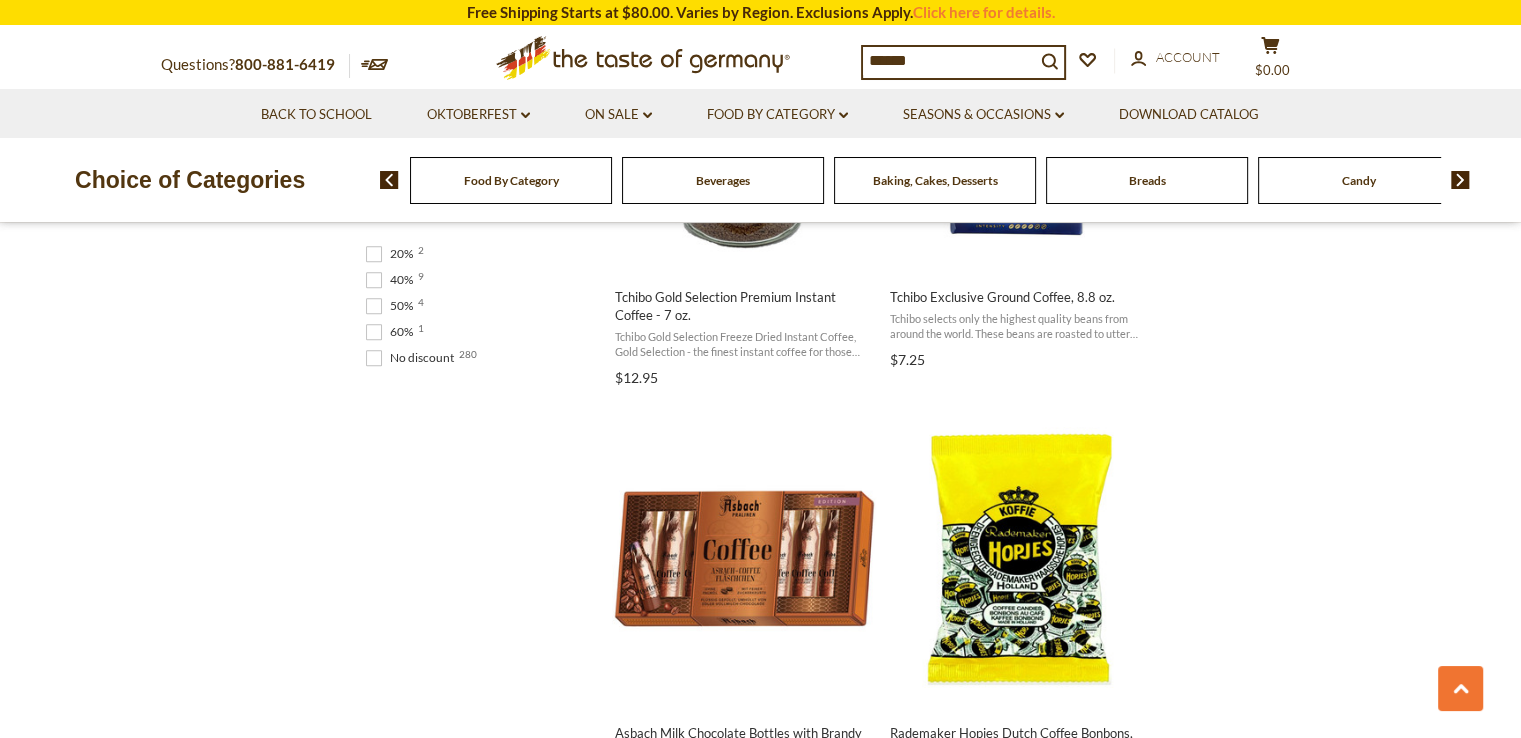 scroll, scrollTop: 0, scrollLeft: 0, axis: both 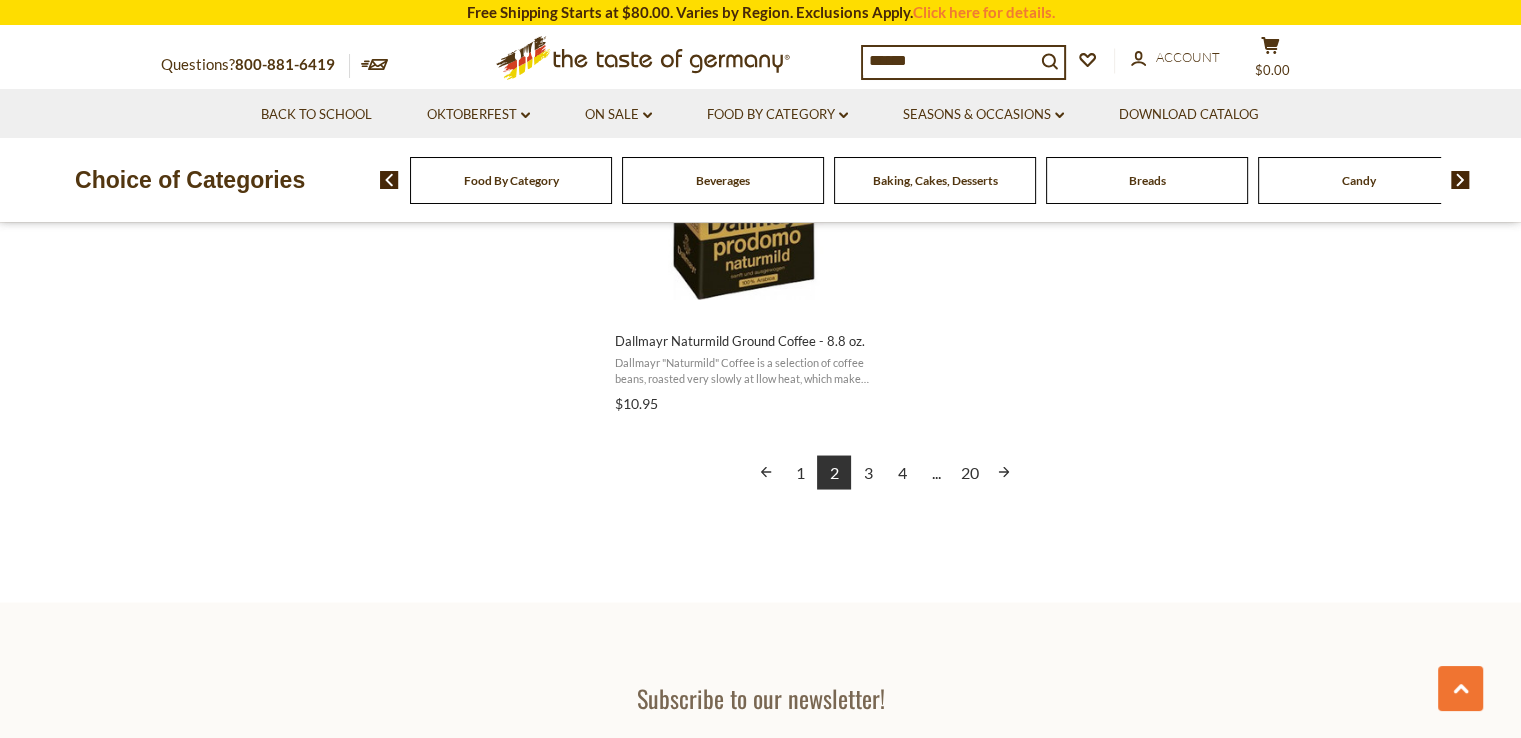 click on "4" at bounding box center (902, 472) 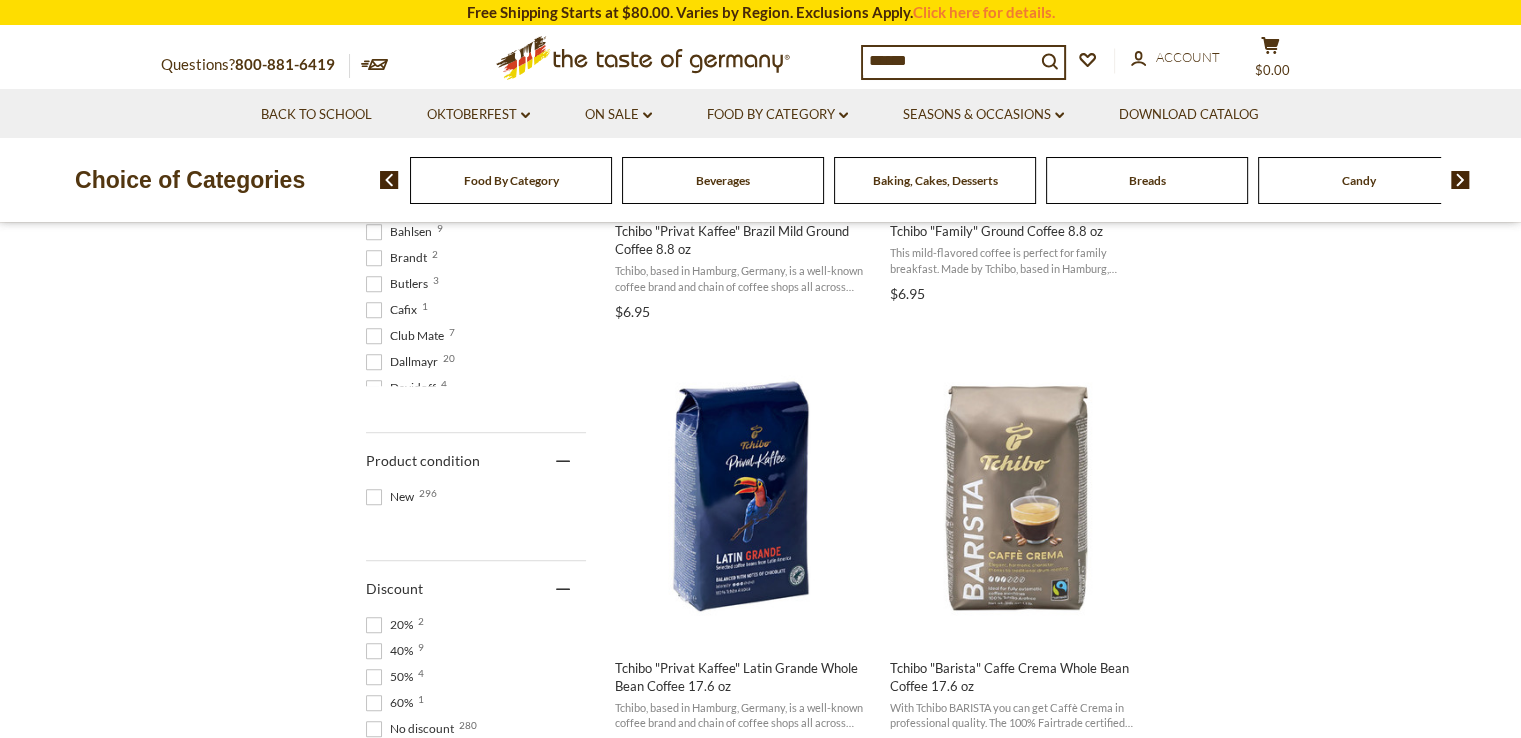 scroll, scrollTop: 0, scrollLeft: 0, axis: both 